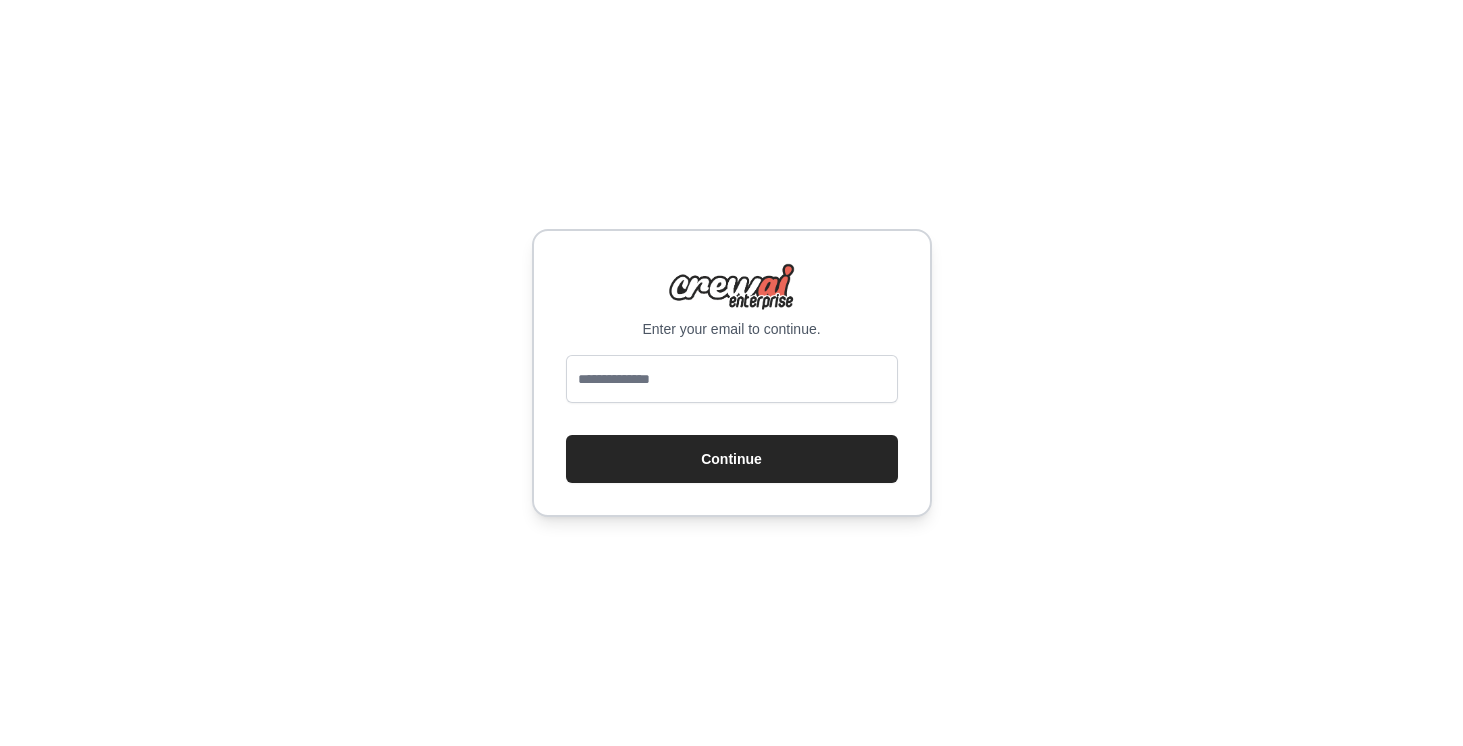 scroll, scrollTop: 0, scrollLeft: 0, axis: both 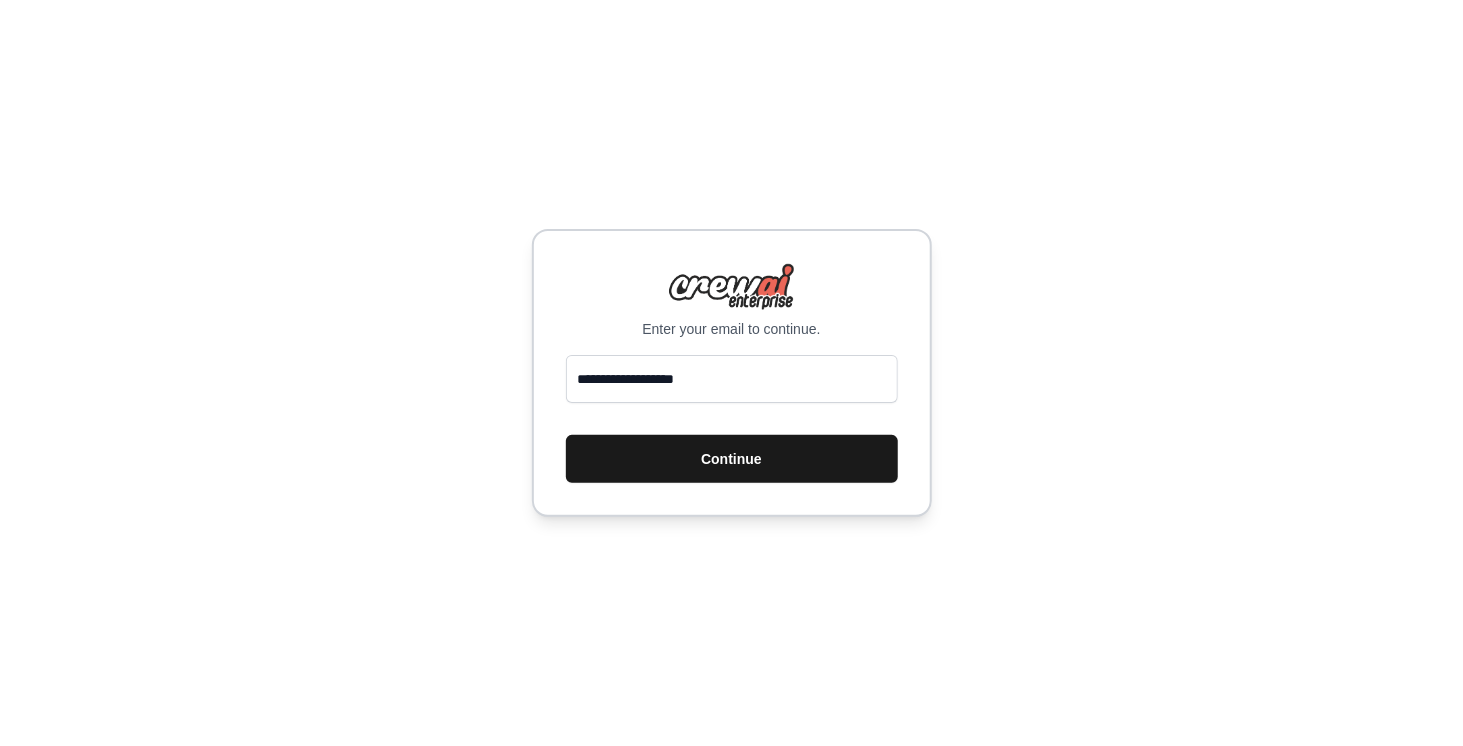 type on "**********" 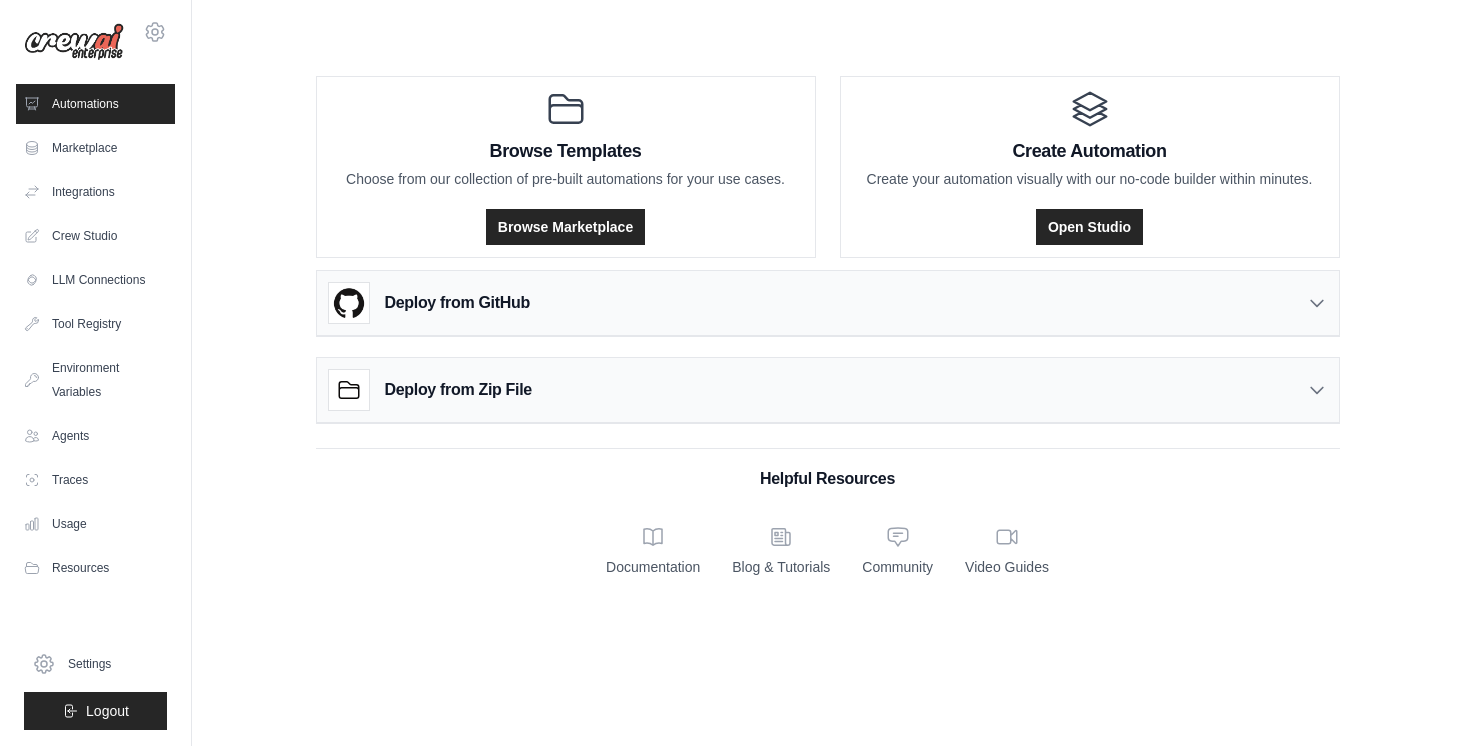 scroll, scrollTop: 0, scrollLeft: 0, axis: both 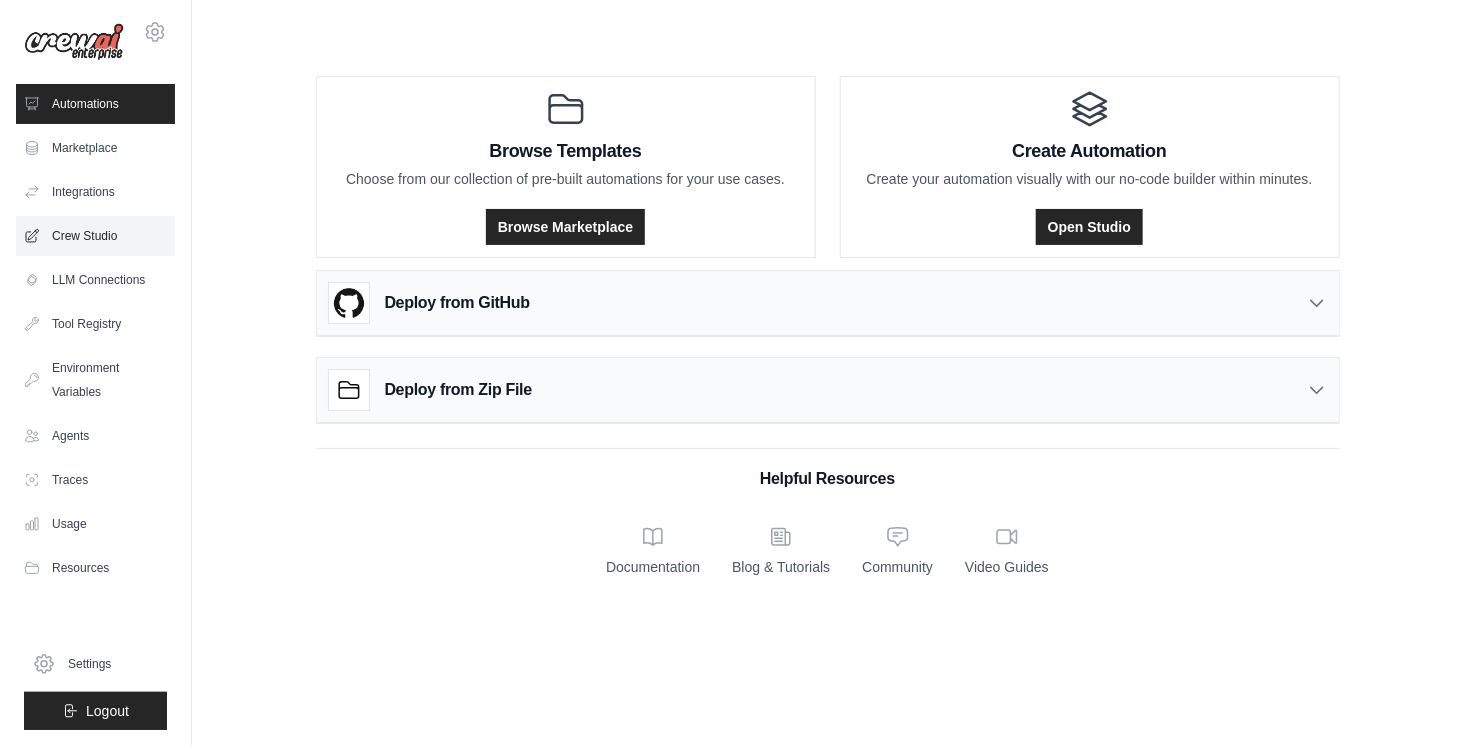 click on "Crew Studio" at bounding box center [95, 236] 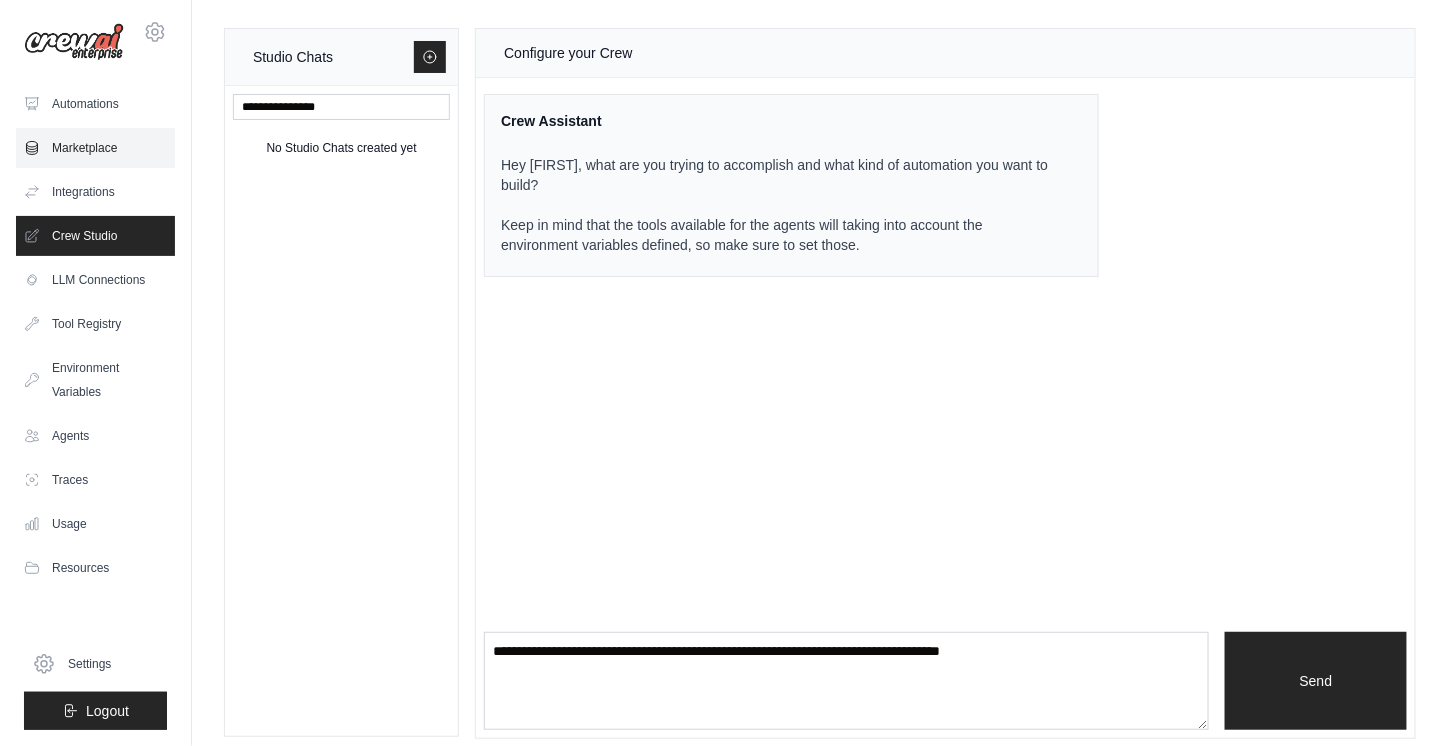 click on "Marketplace" at bounding box center (95, 148) 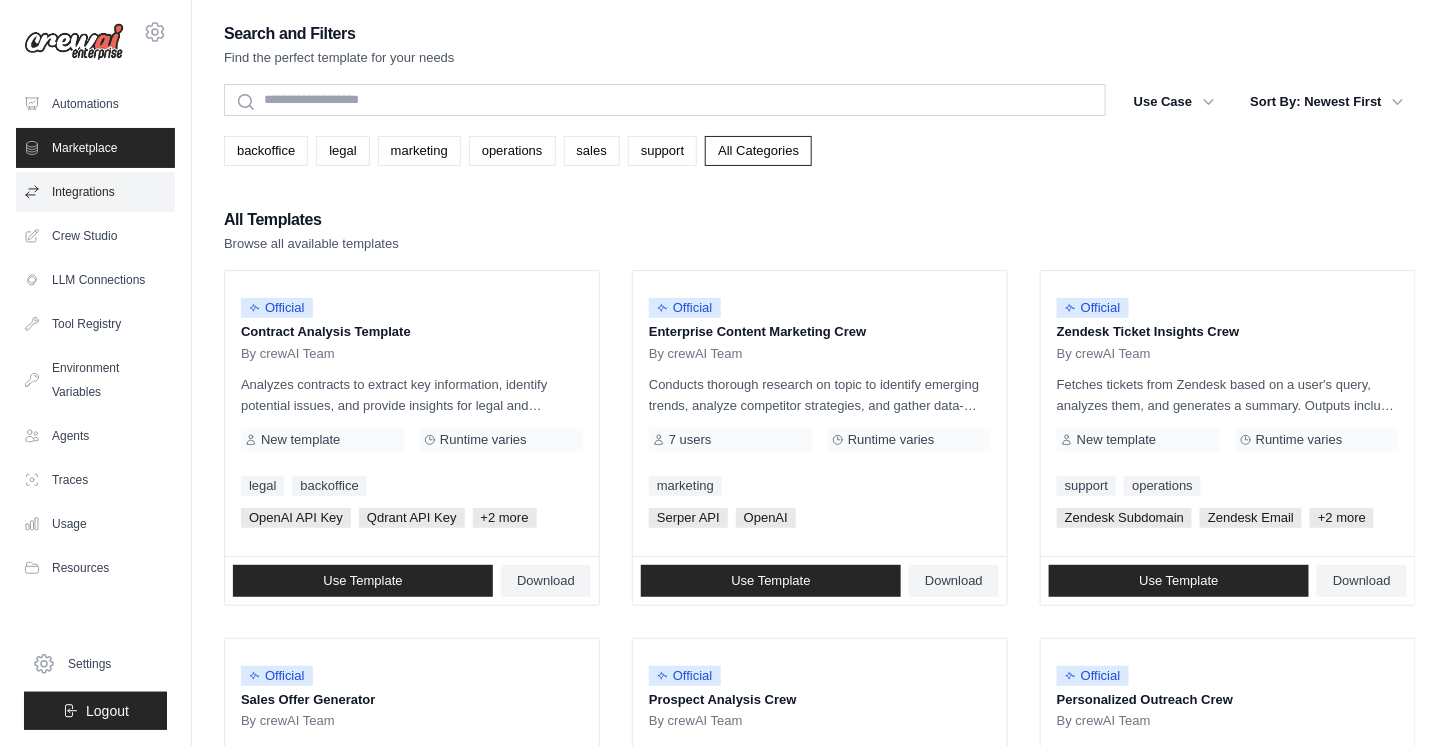 click on "Integrations" at bounding box center (95, 192) 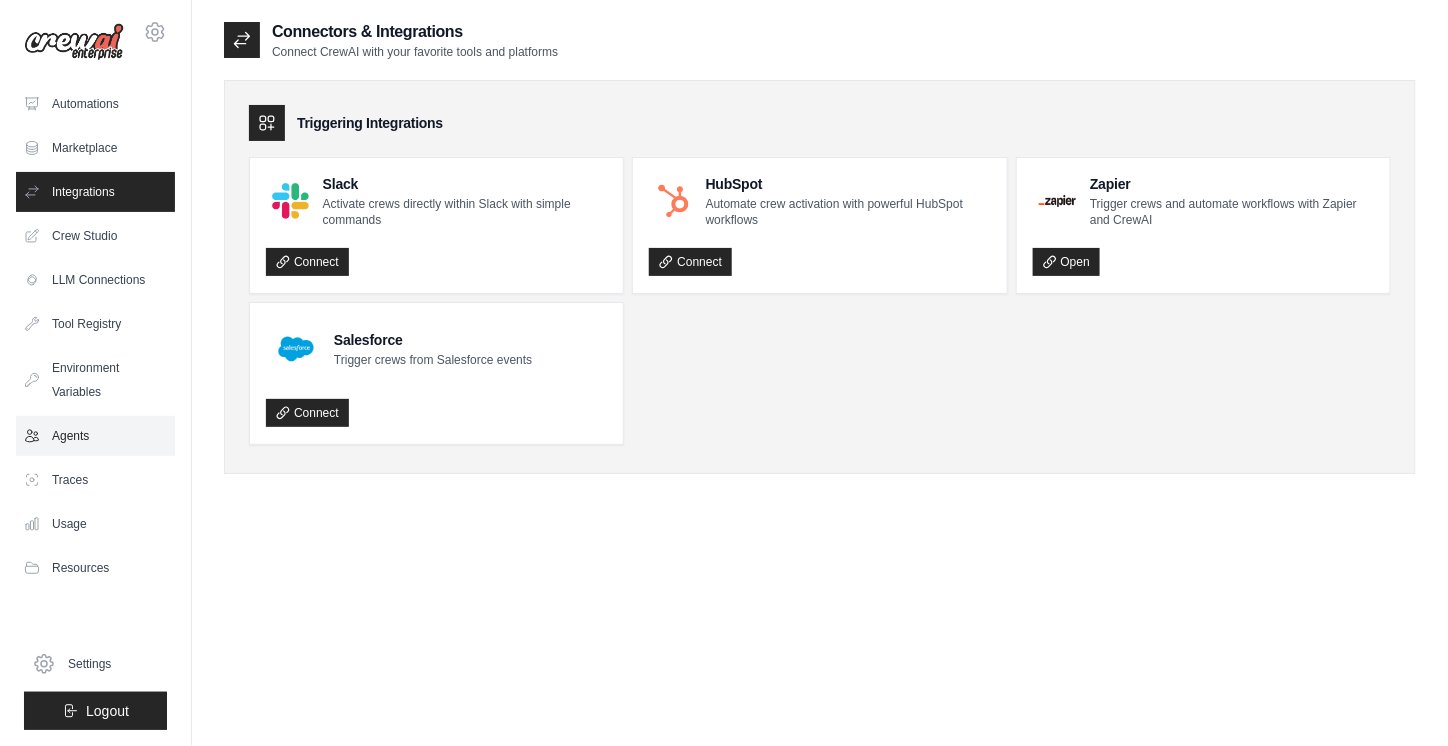 click on "Agents" at bounding box center [95, 436] 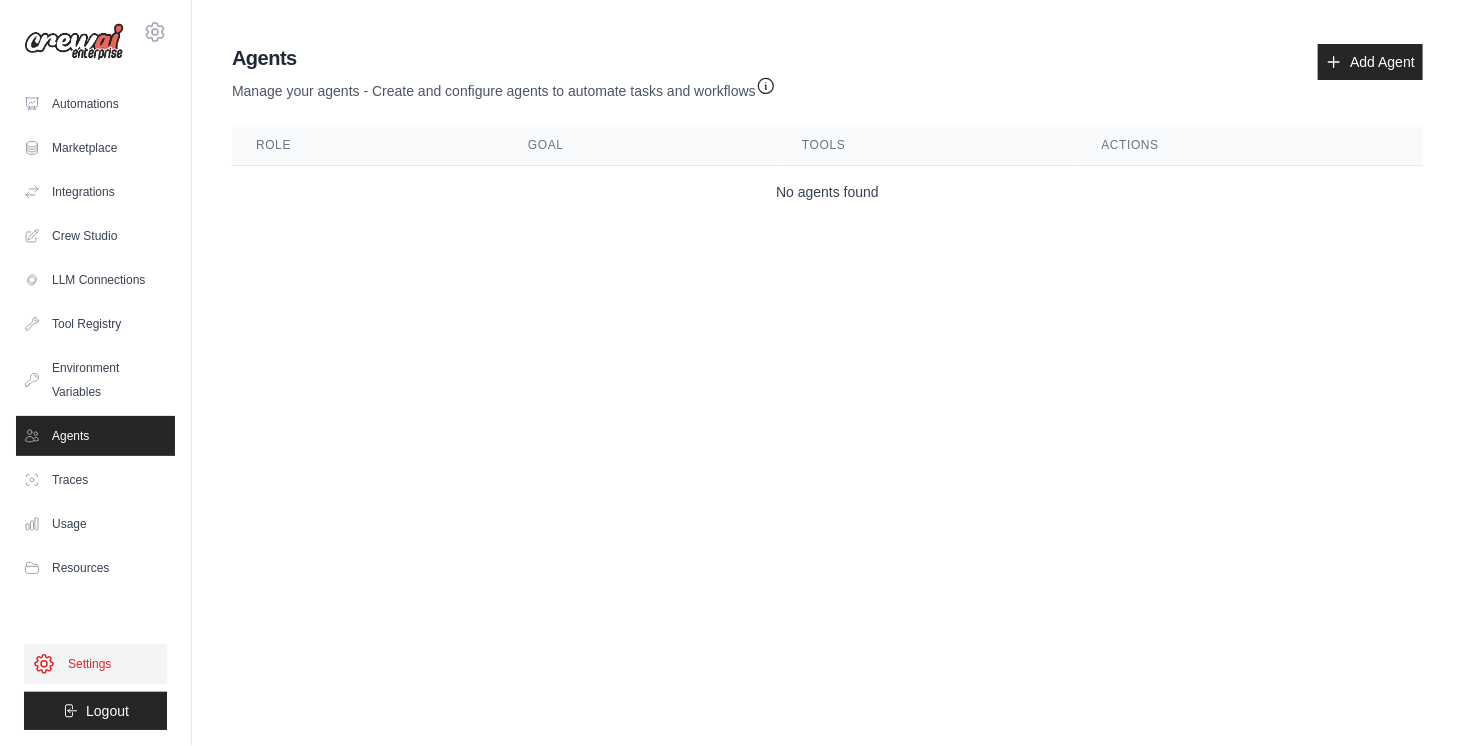 click on "Settings" at bounding box center [95, 664] 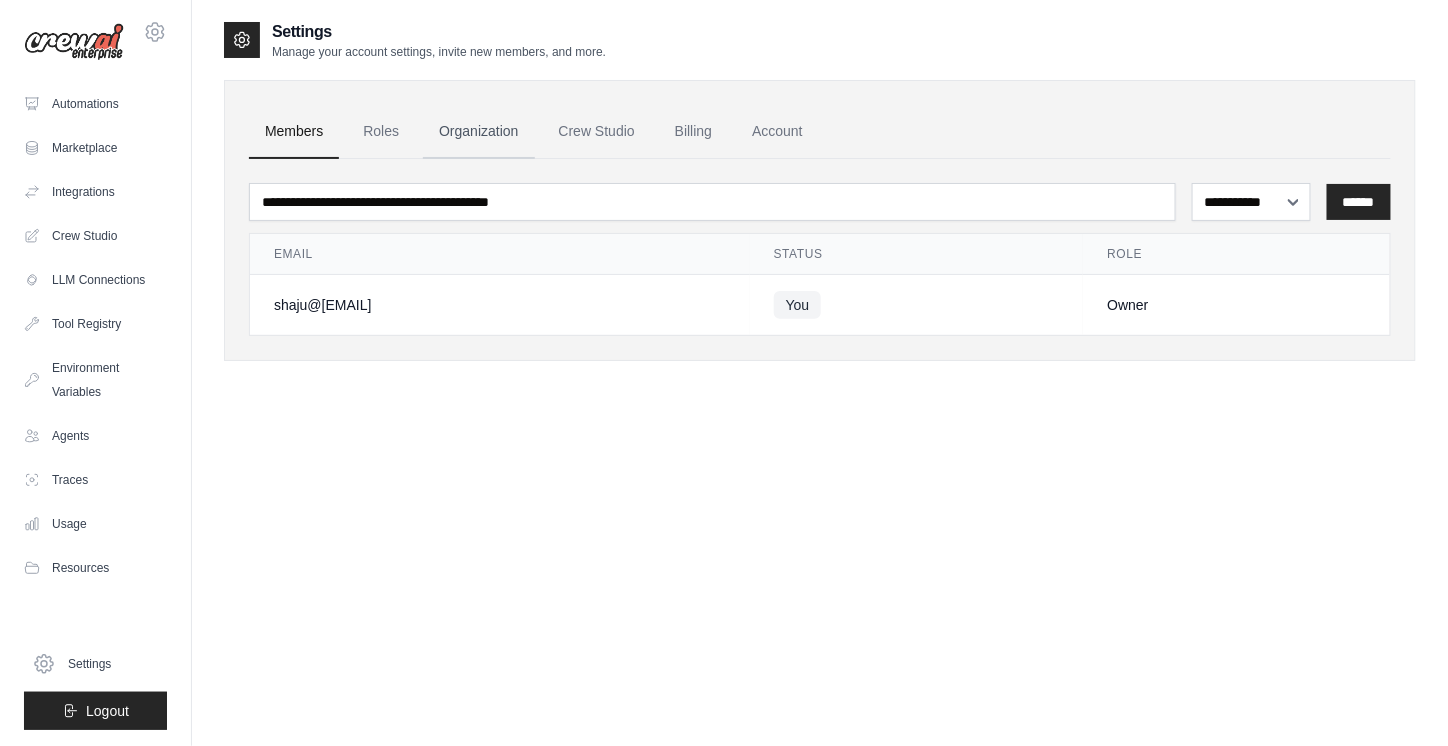 click on "Organization" at bounding box center [478, 132] 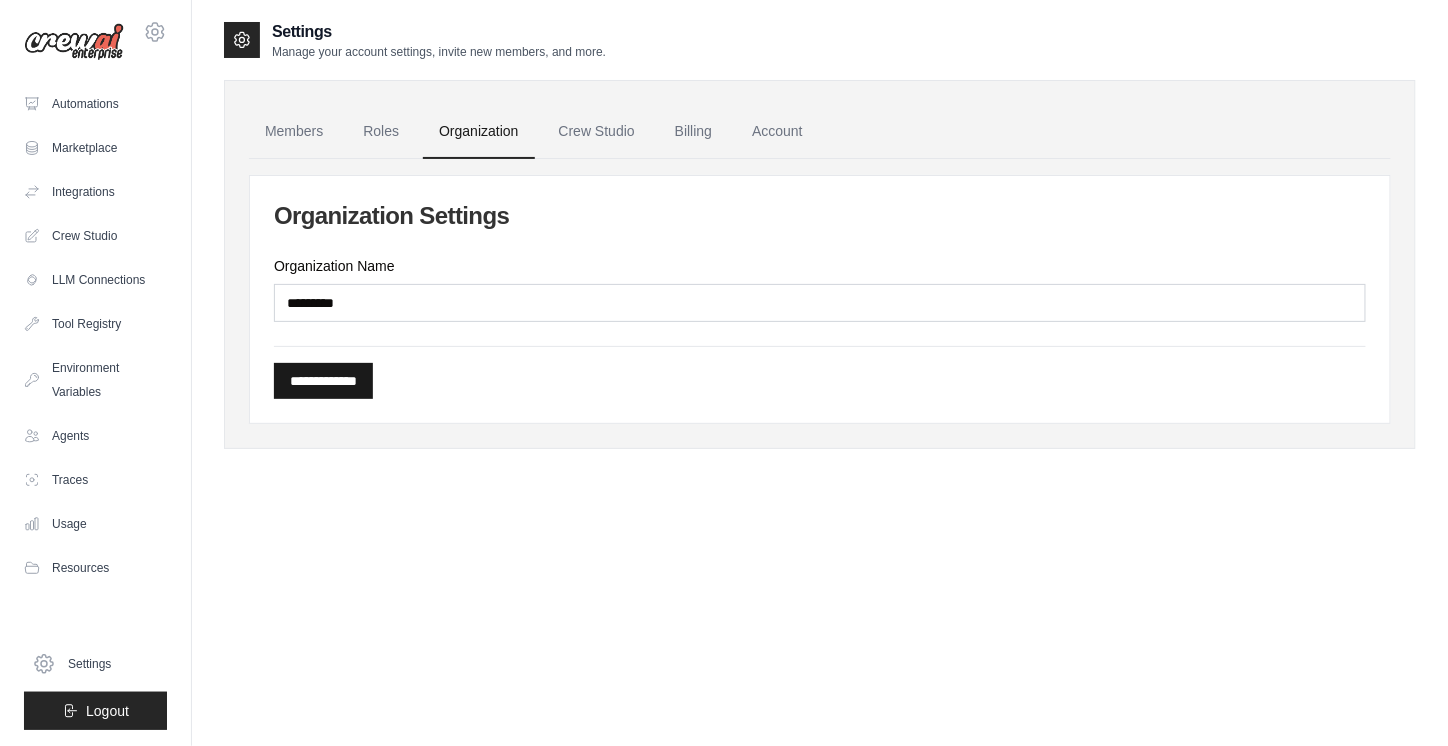 click on "**********" at bounding box center (323, 381) 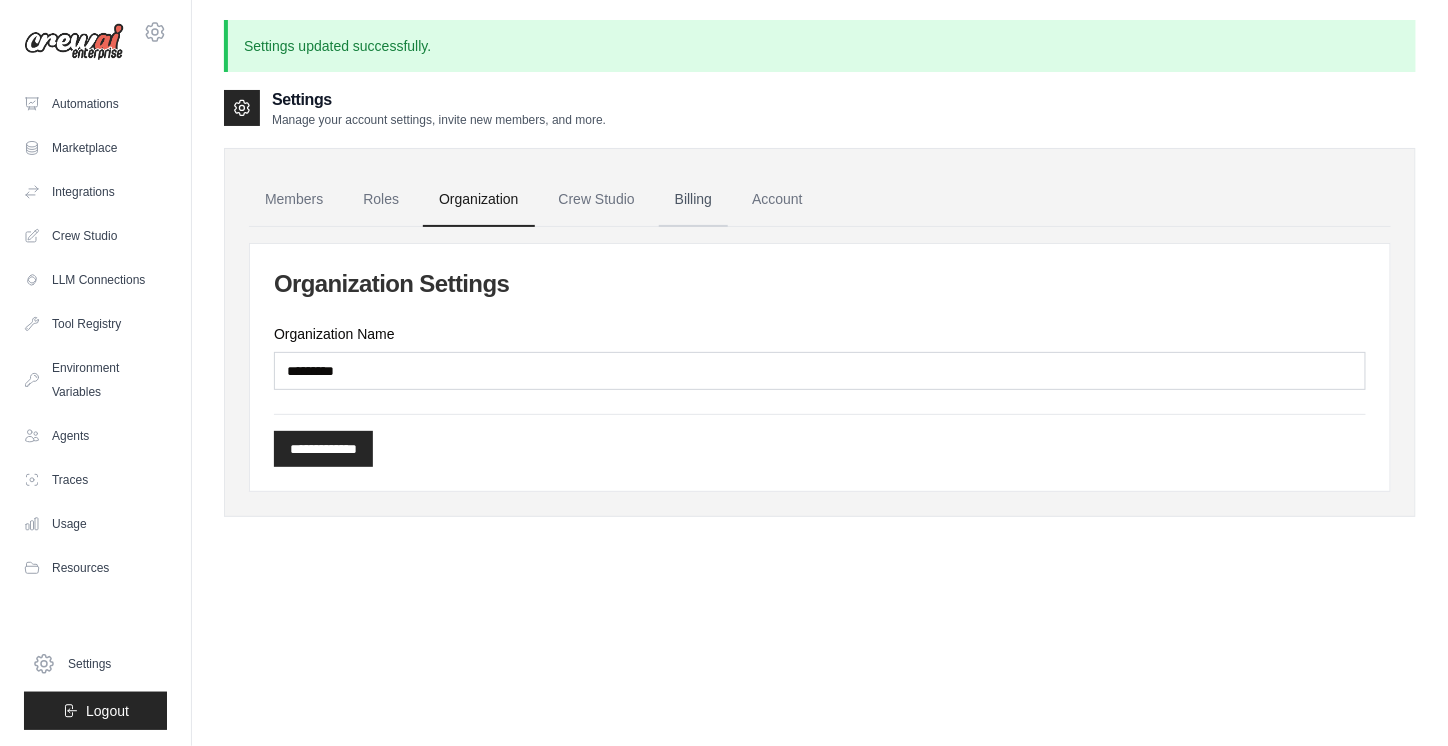 click on "Billing" at bounding box center (693, 200) 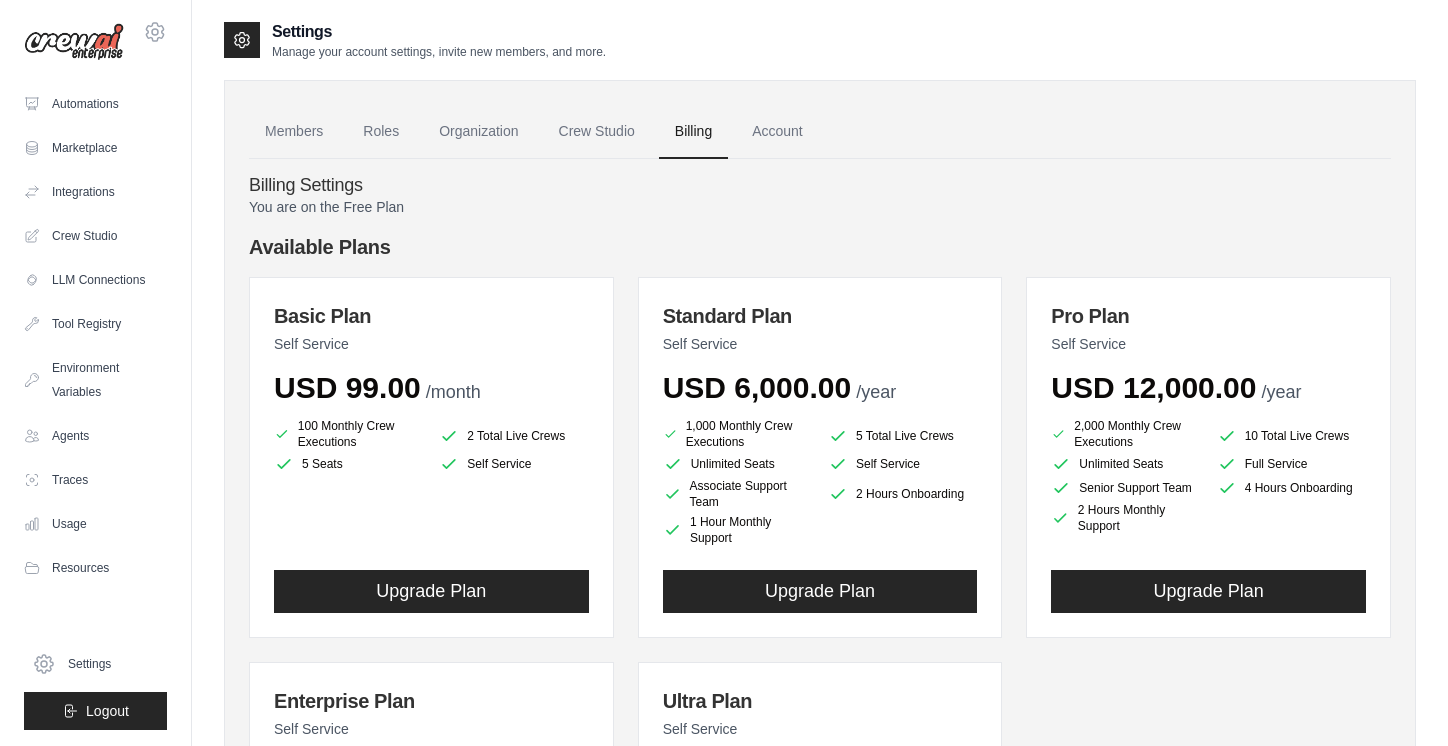 scroll, scrollTop: 0, scrollLeft: 0, axis: both 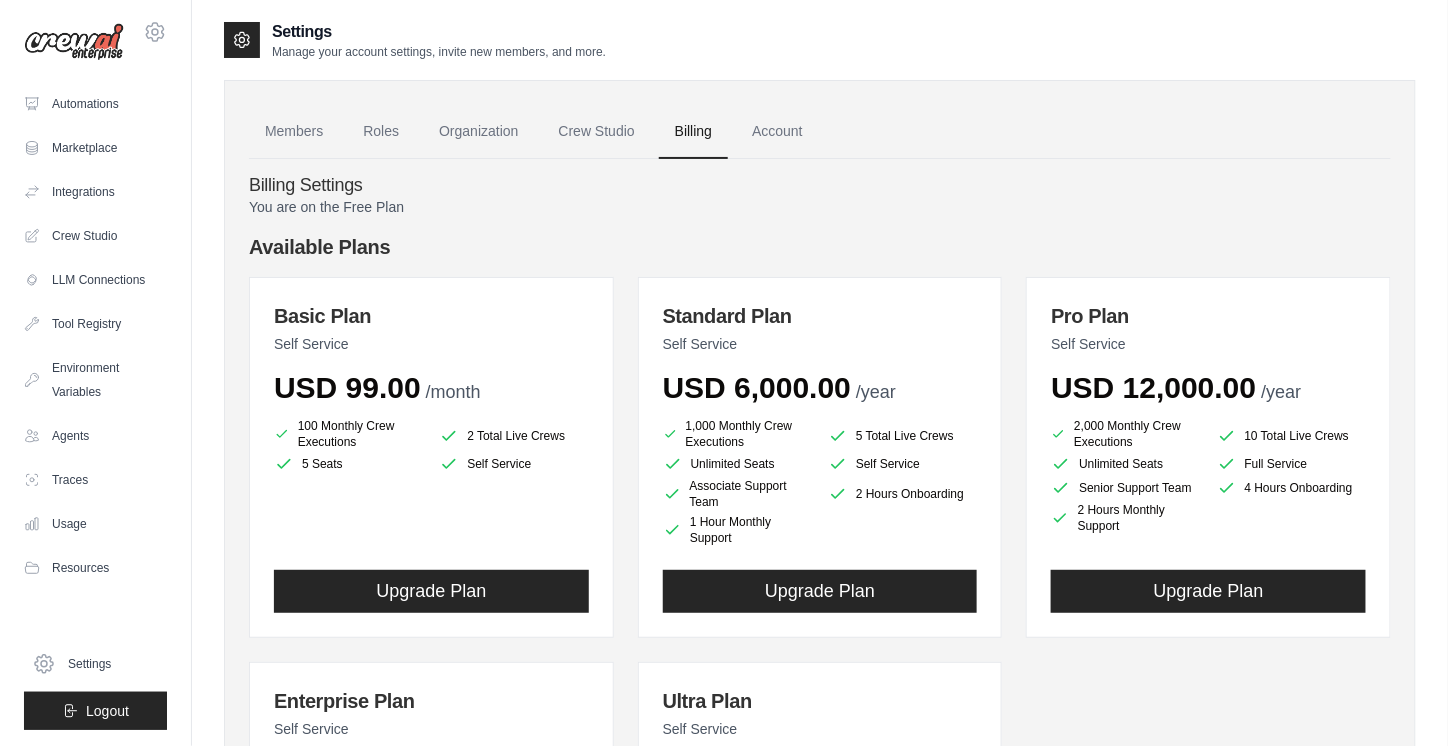 click 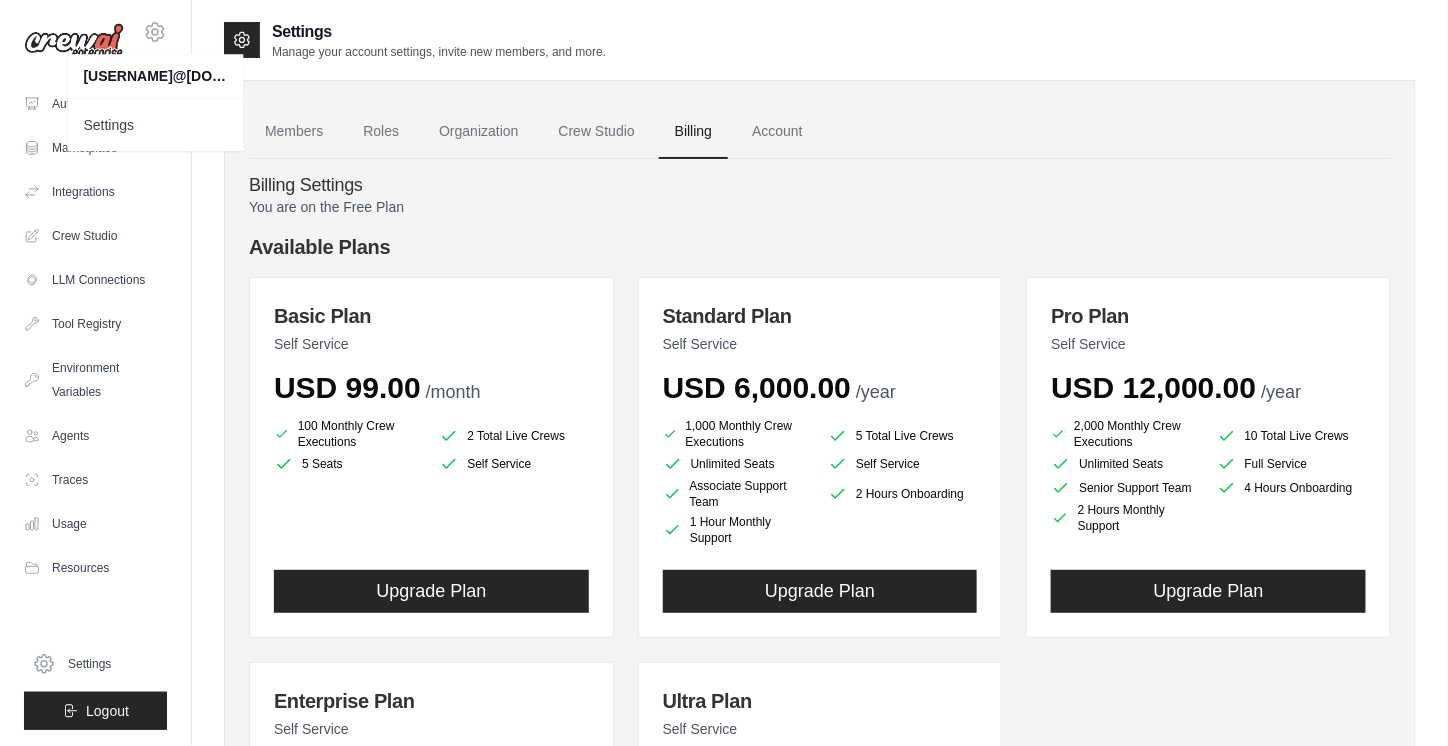 click on "Settings
Manage your account settings, invite new members, and more." at bounding box center [820, 40] 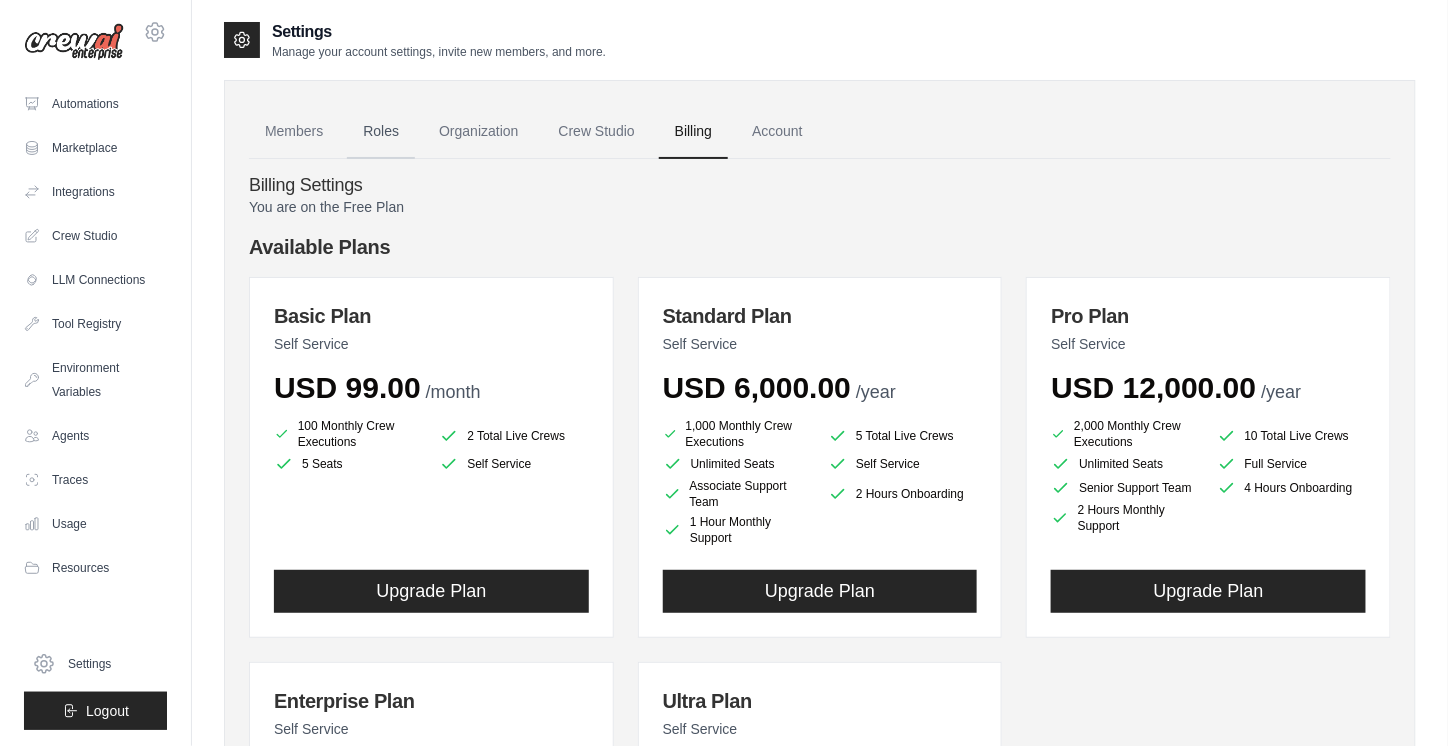 click on "Roles" at bounding box center (381, 132) 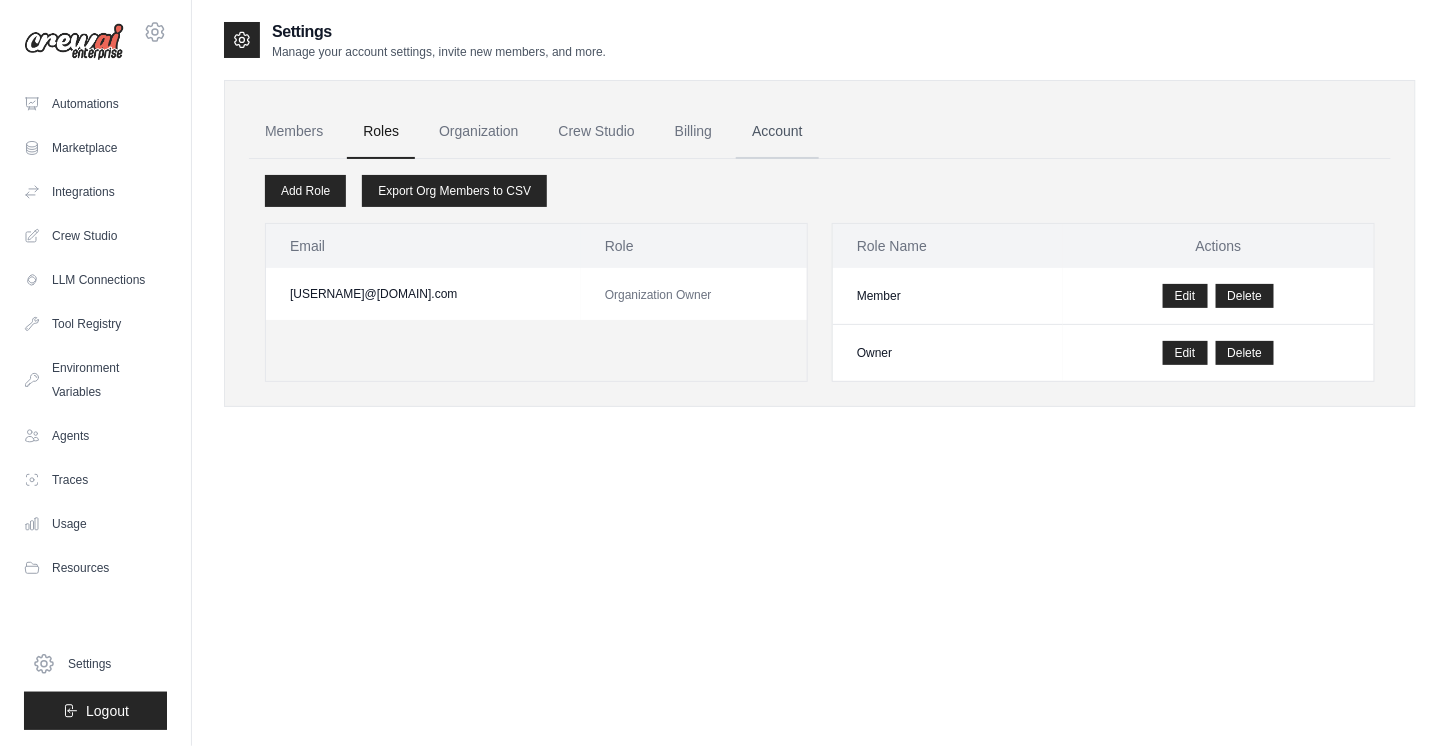 click on "Account" at bounding box center [777, 132] 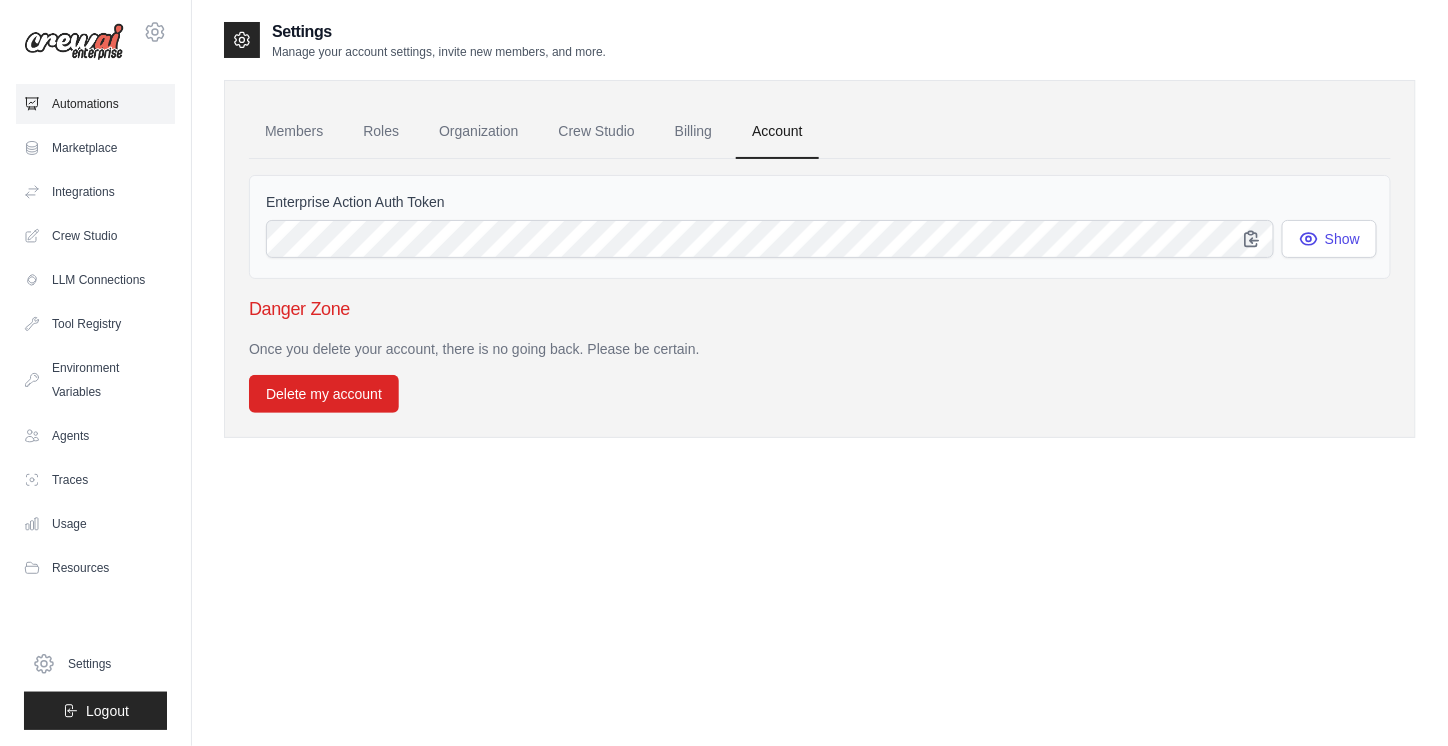 click on "Automations" at bounding box center (95, 104) 